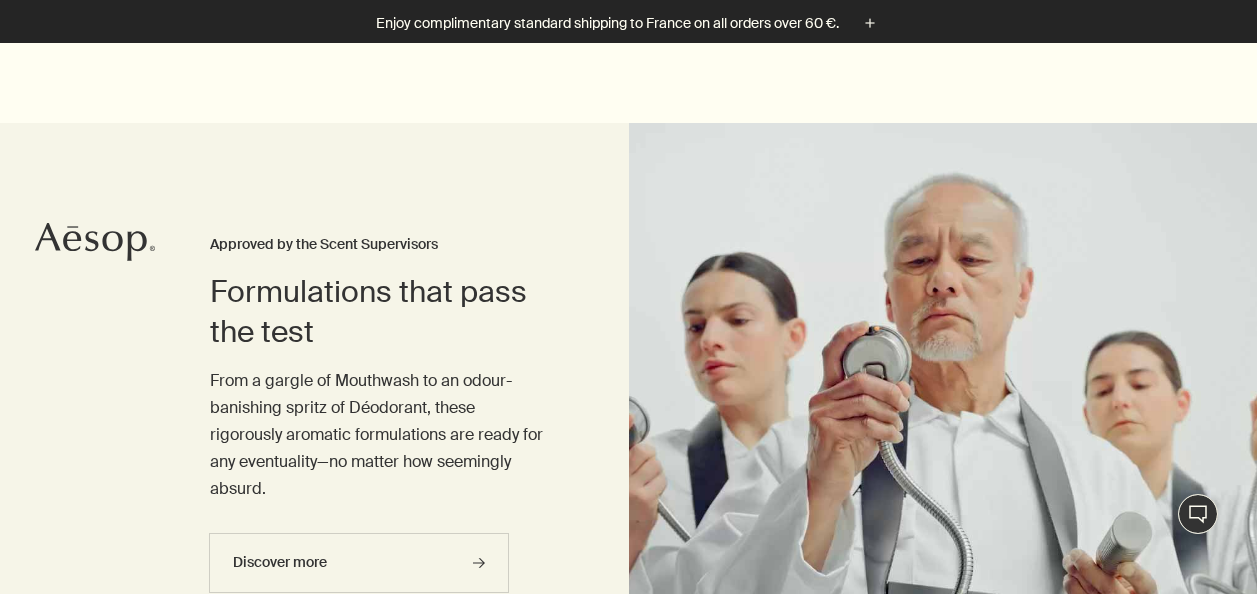 scroll, scrollTop: 100, scrollLeft: 0, axis: vertical 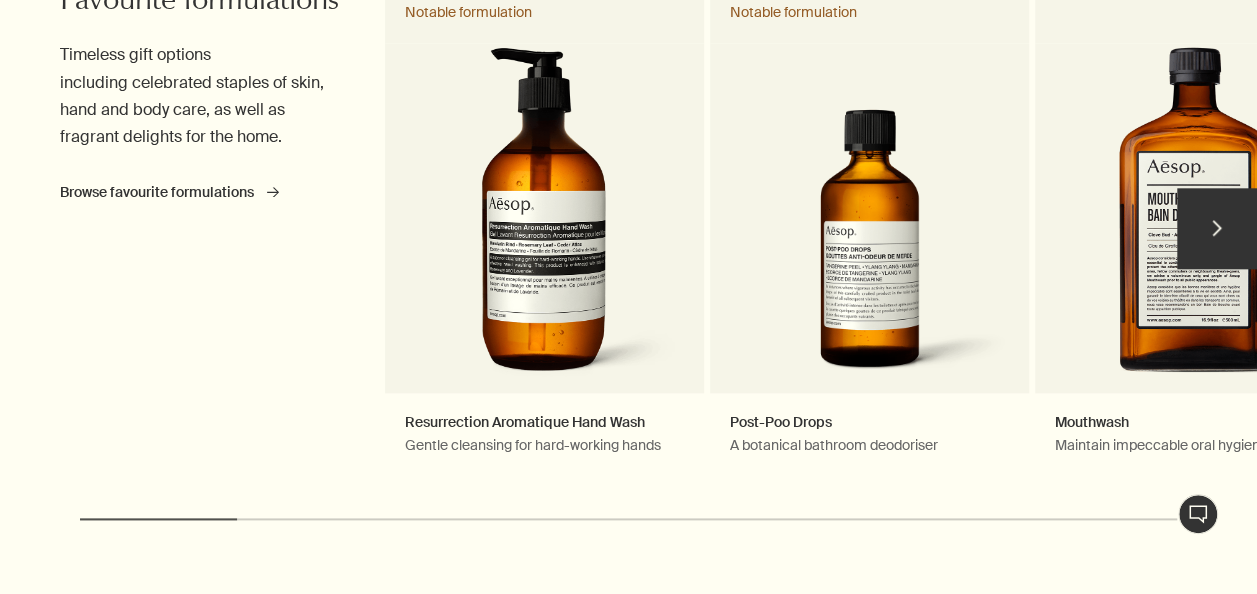 click on "chevron" at bounding box center (1217, 228) 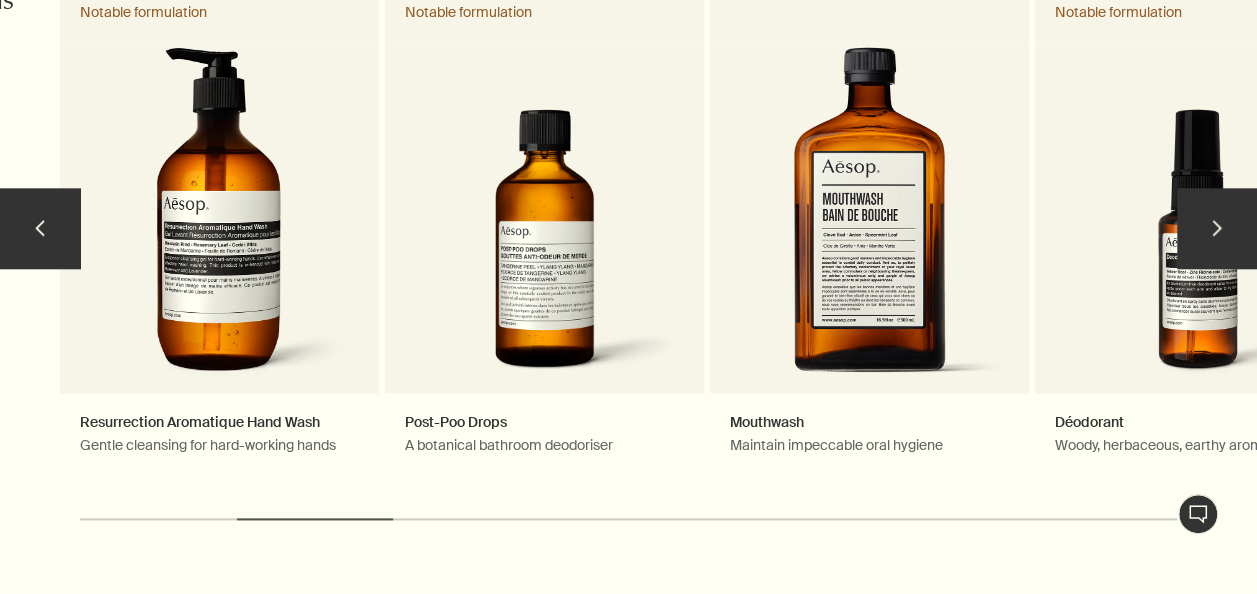 click on "chevron" at bounding box center [1217, 228] 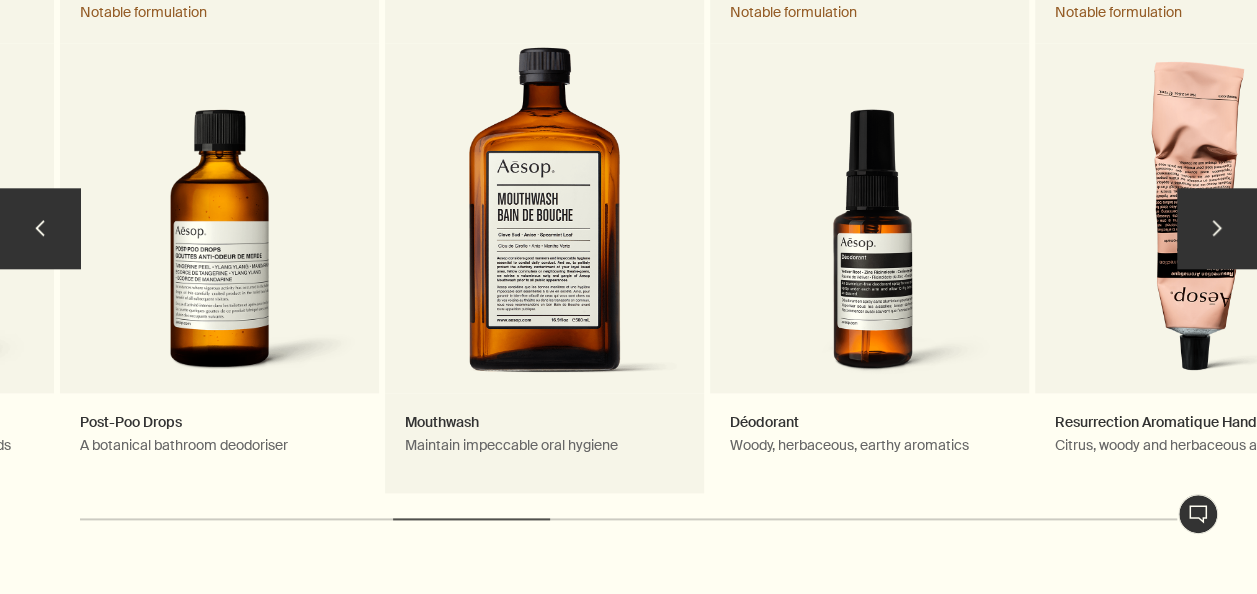 click on "Mouthwash Maintain impeccable oral hygiene" at bounding box center (544, 238) 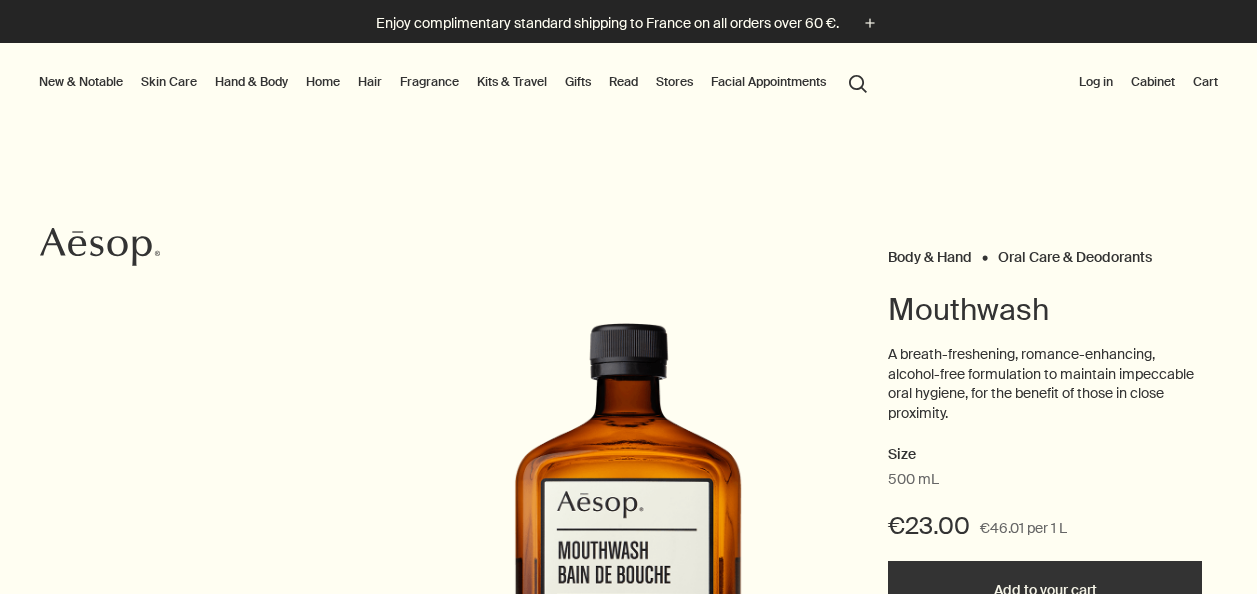 scroll, scrollTop: 100, scrollLeft: 0, axis: vertical 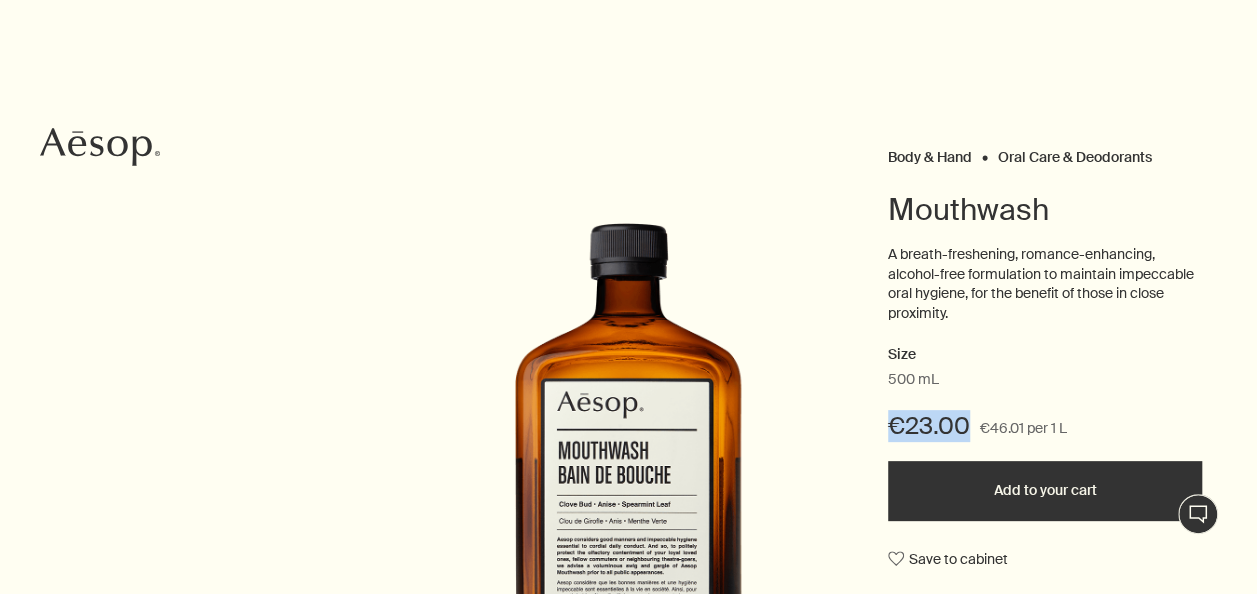 drag, startPoint x: 888, startPoint y: 425, endPoint x: 972, endPoint y: 424, distance: 84.00595 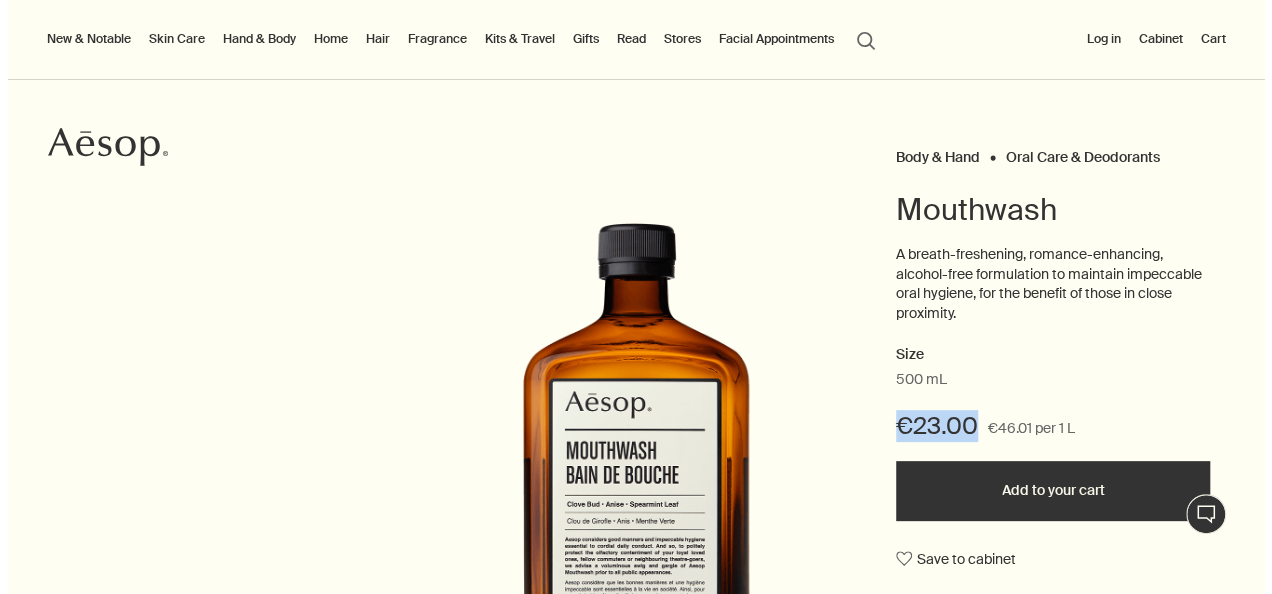scroll, scrollTop: 0, scrollLeft: 0, axis: both 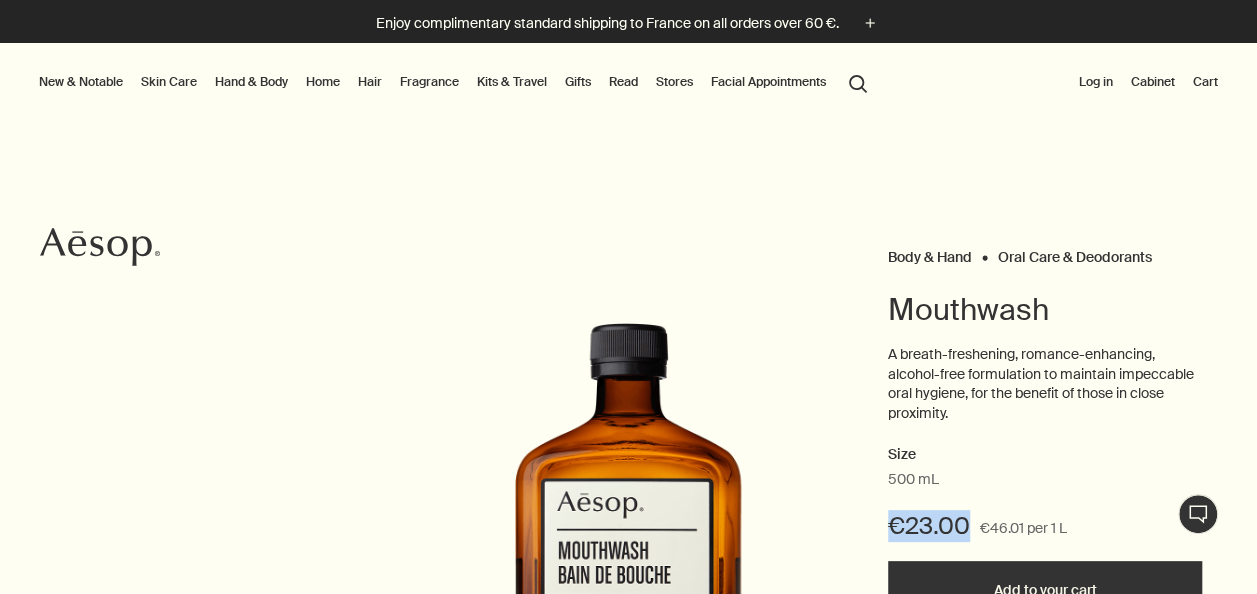 click on "Stores" at bounding box center (674, 82) 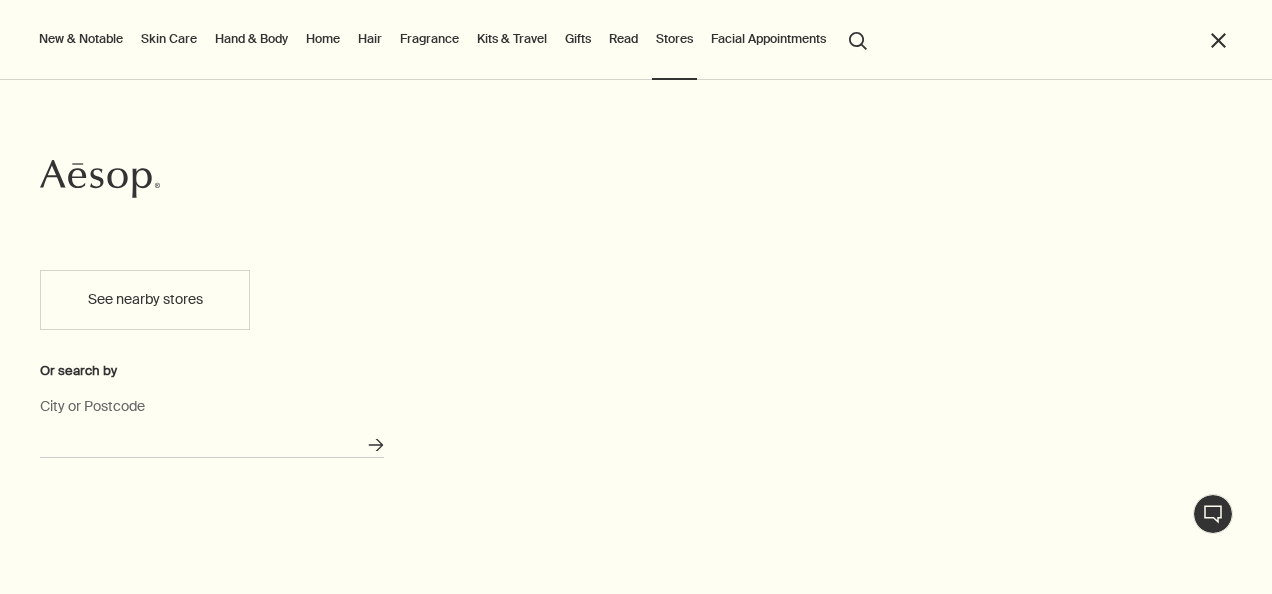 click on "City or Postcode" at bounding box center [212, 442] 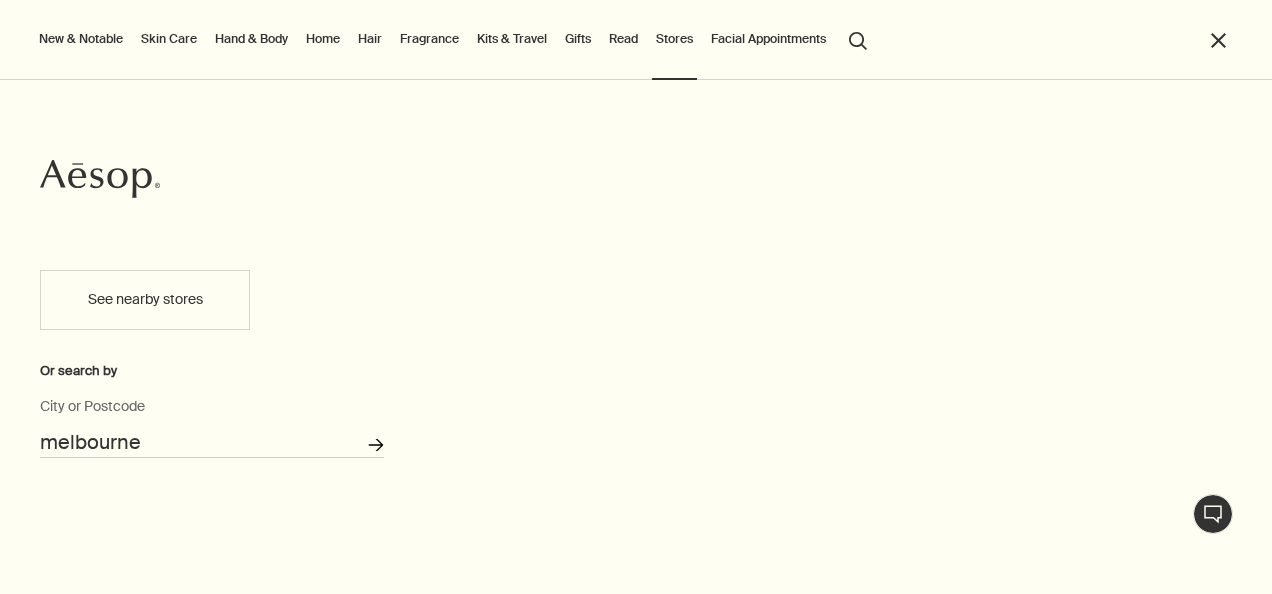 type on "melbourne" 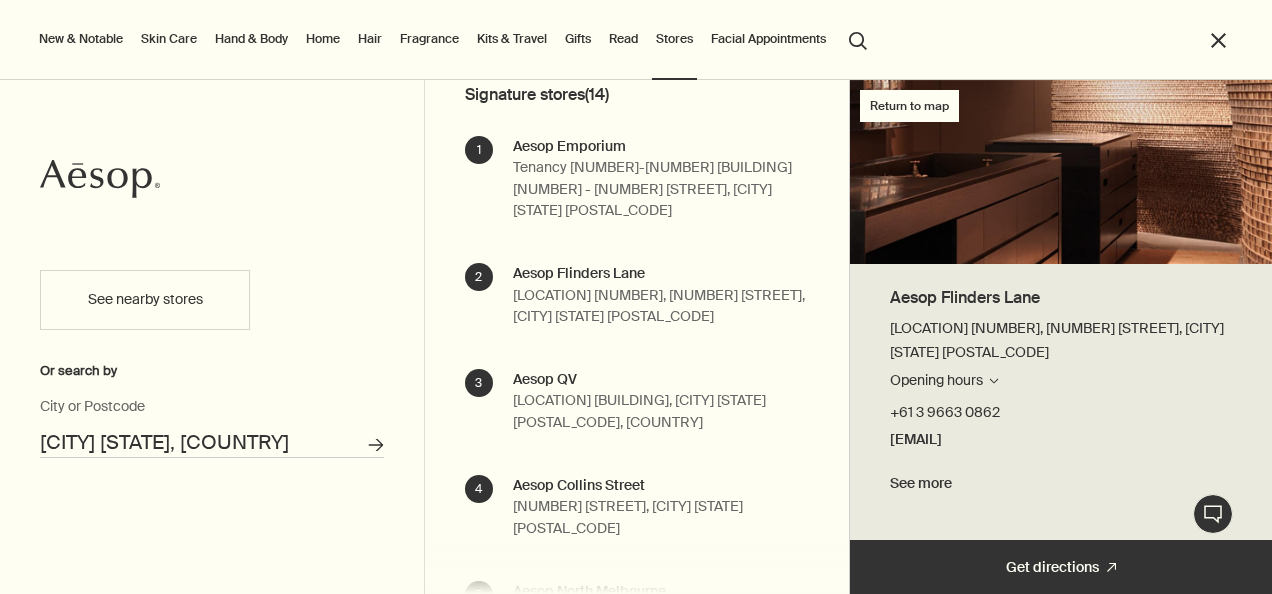 scroll, scrollTop: 200, scrollLeft: 0, axis: vertical 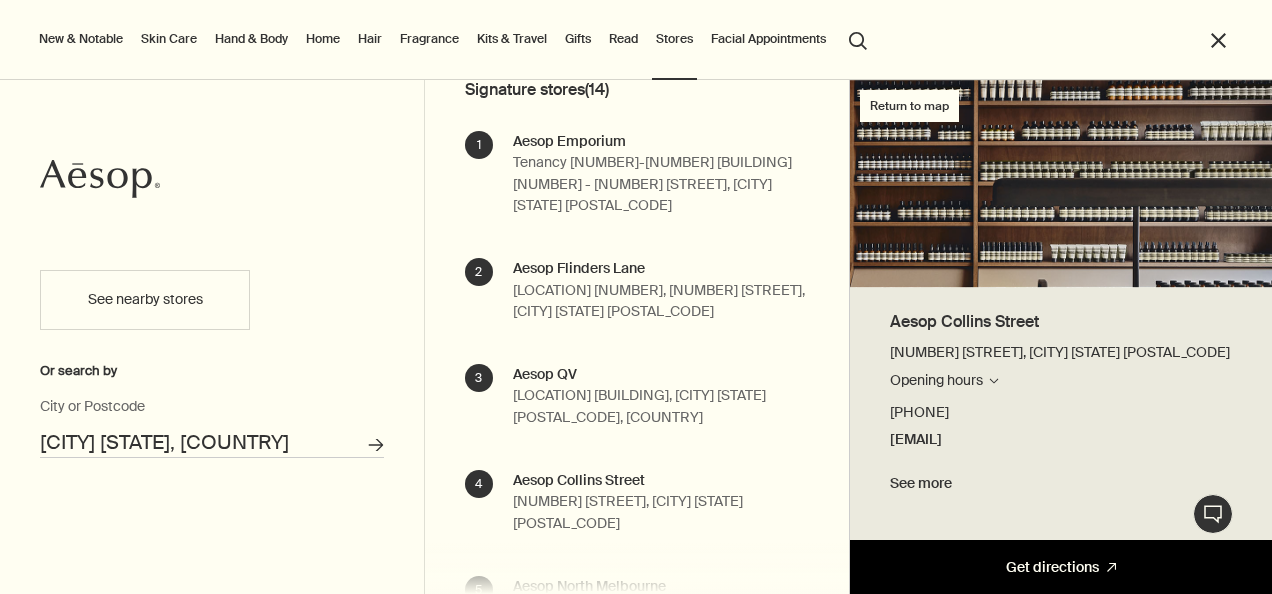 click on "Get directions Search for stores" at bounding box center (1061, 567) 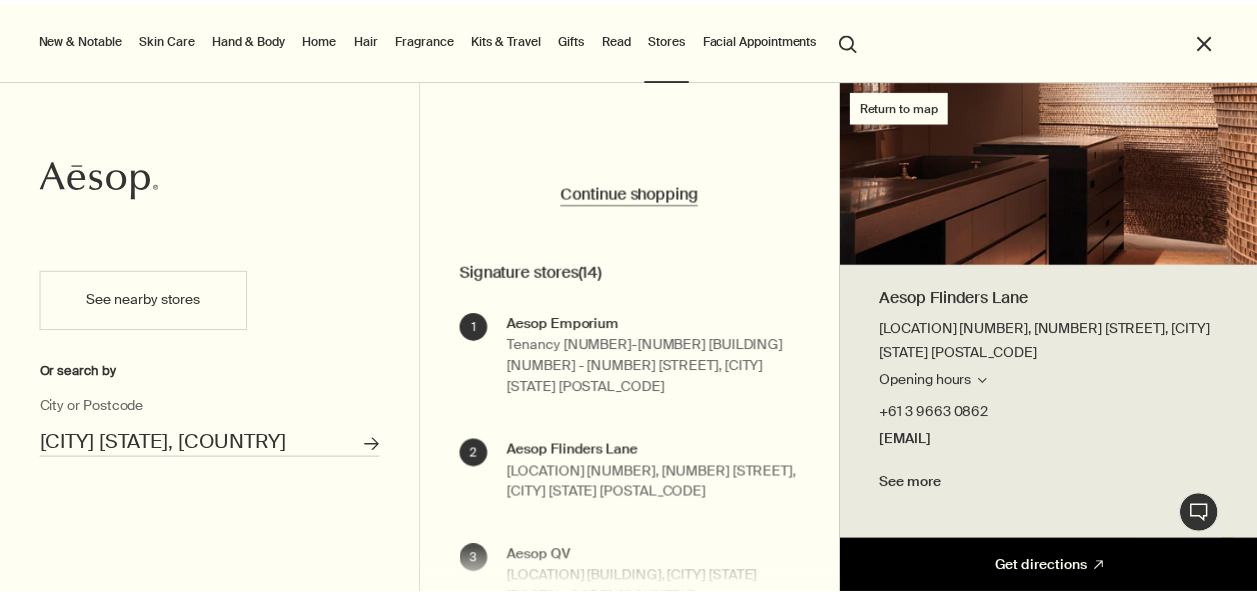 scroll, scrollTop: 0, scrollLeft: 0, axis: both 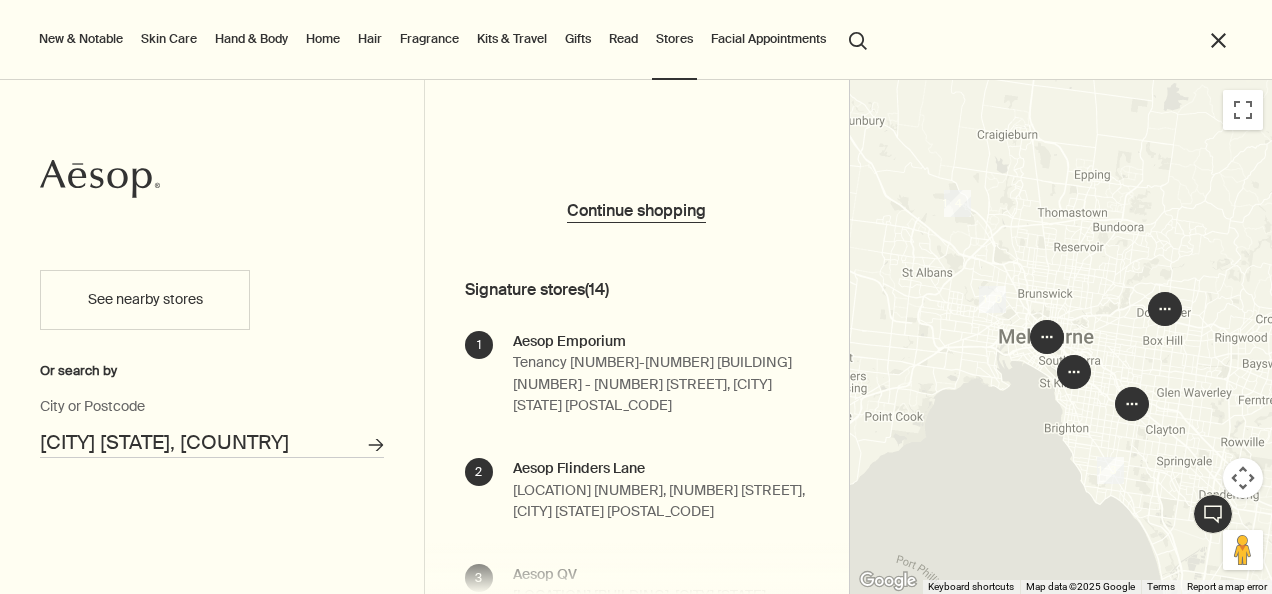 click on "Continue shopping" at bounding box center (636, 211) 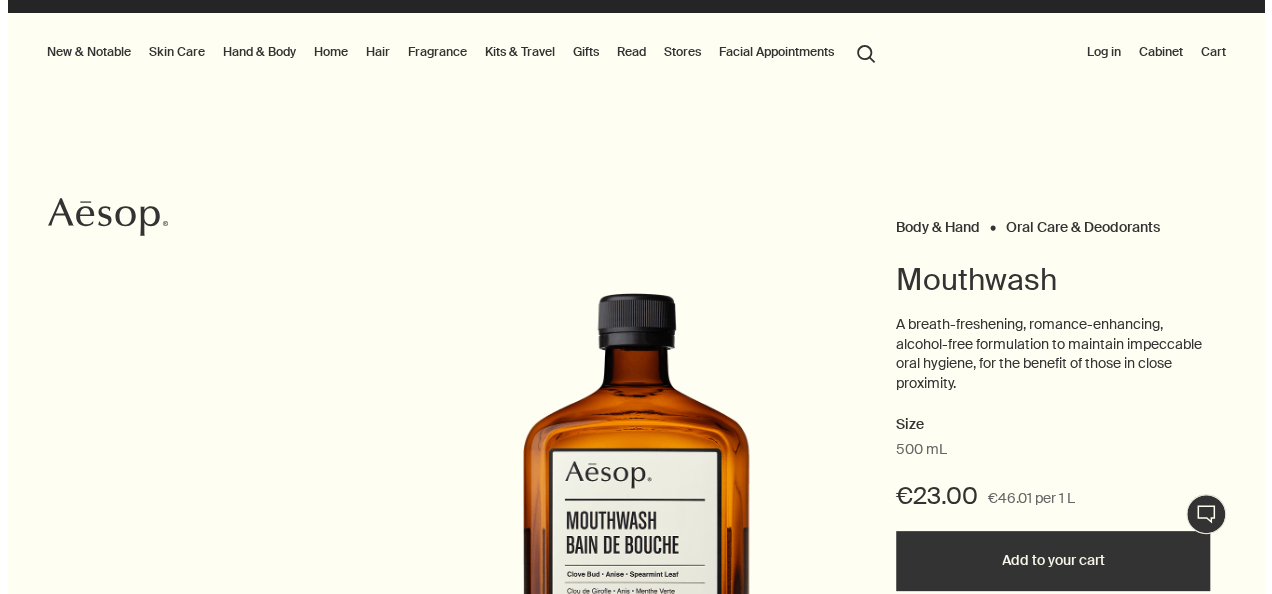 scroll, scrollTop: 0, scrollLeft: 0, axis: both 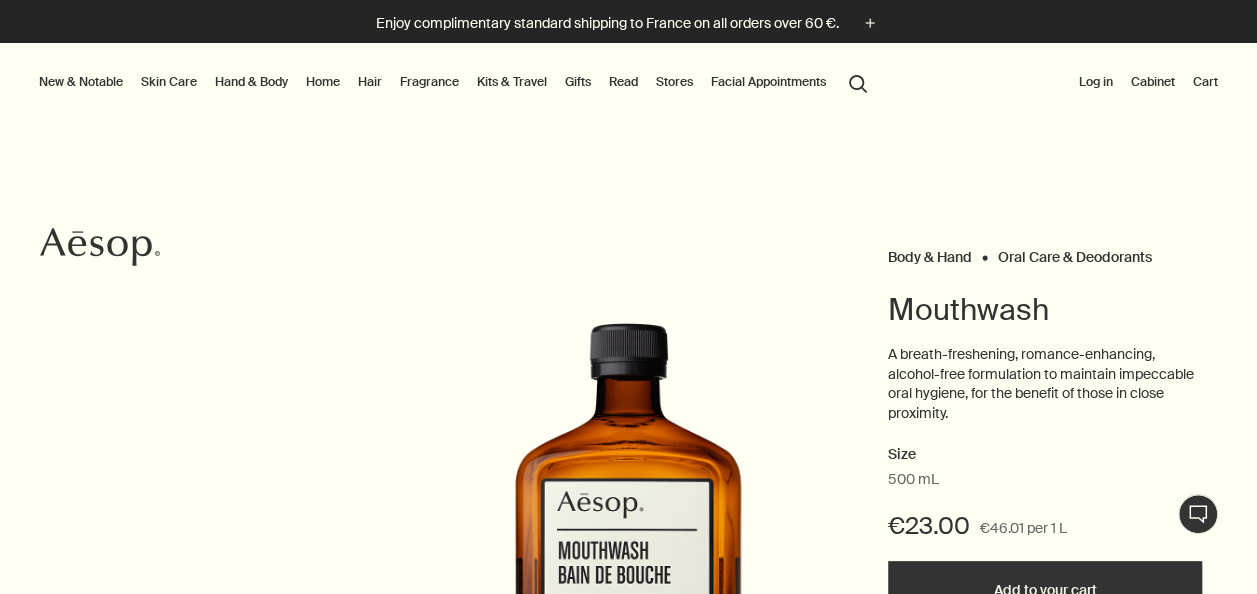click on "search Search" at bounding box center [858, 82] 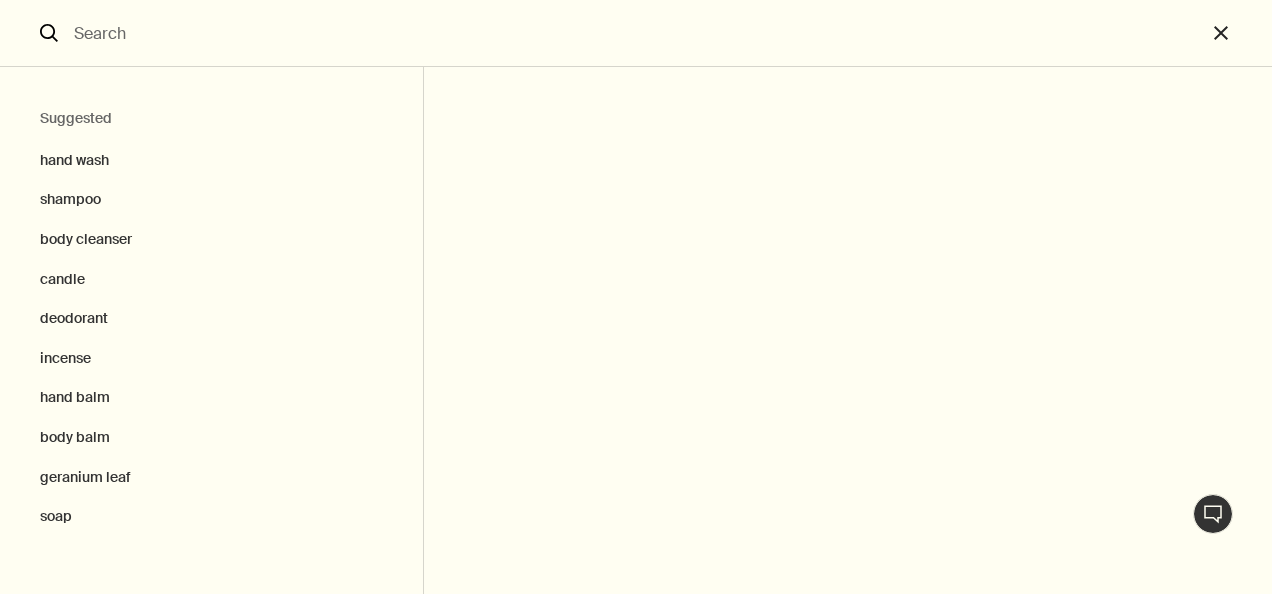 click at bounding box center [636, 33] 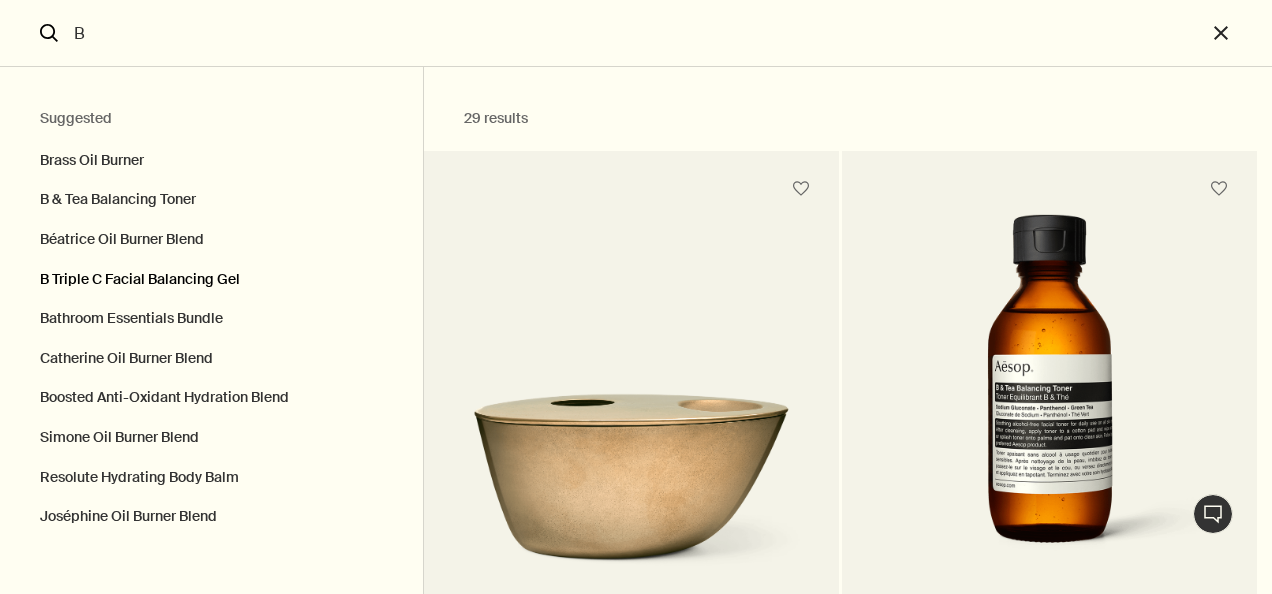 type on "B" 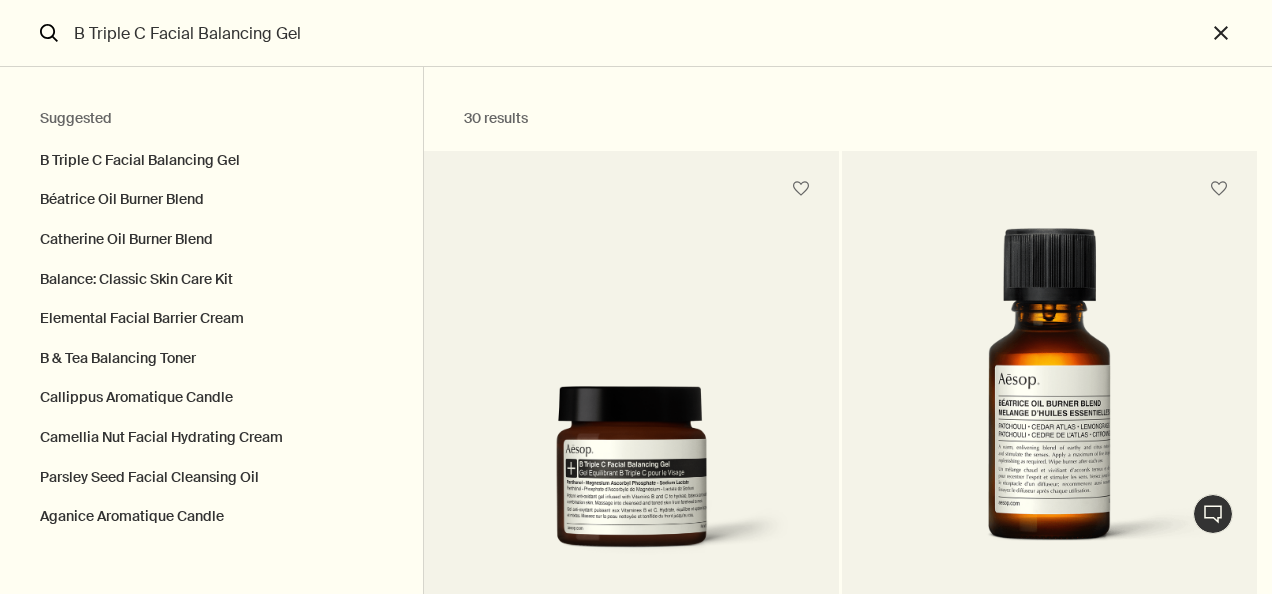 click at bounding box center [631, 390] 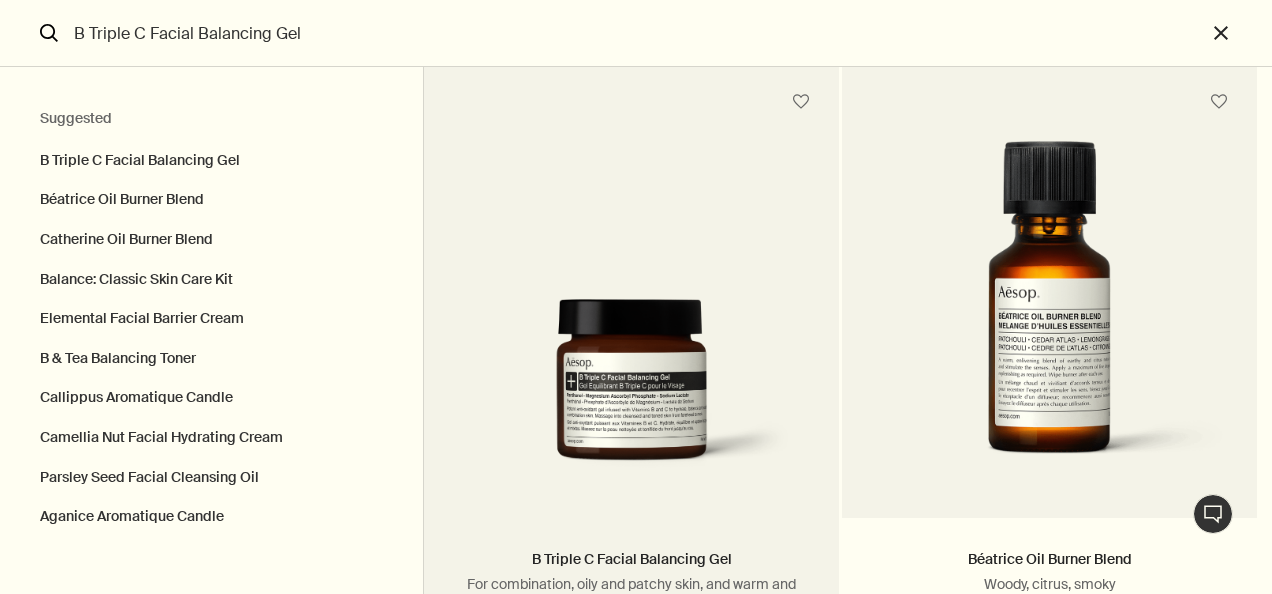 scroll, scrollTop: 209, scrollLeft: 0, axis: vertical 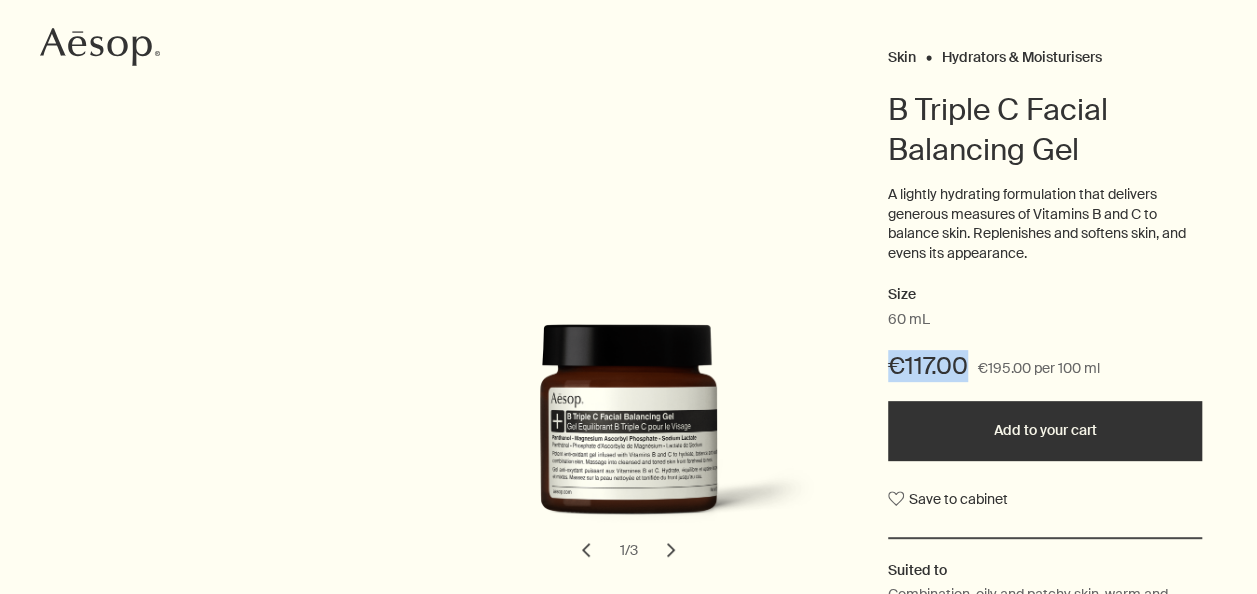 drag, startPoint x: 888, startPoint y: 365, endPoint x: 964, endPoint y: 362, distance: 76.05919 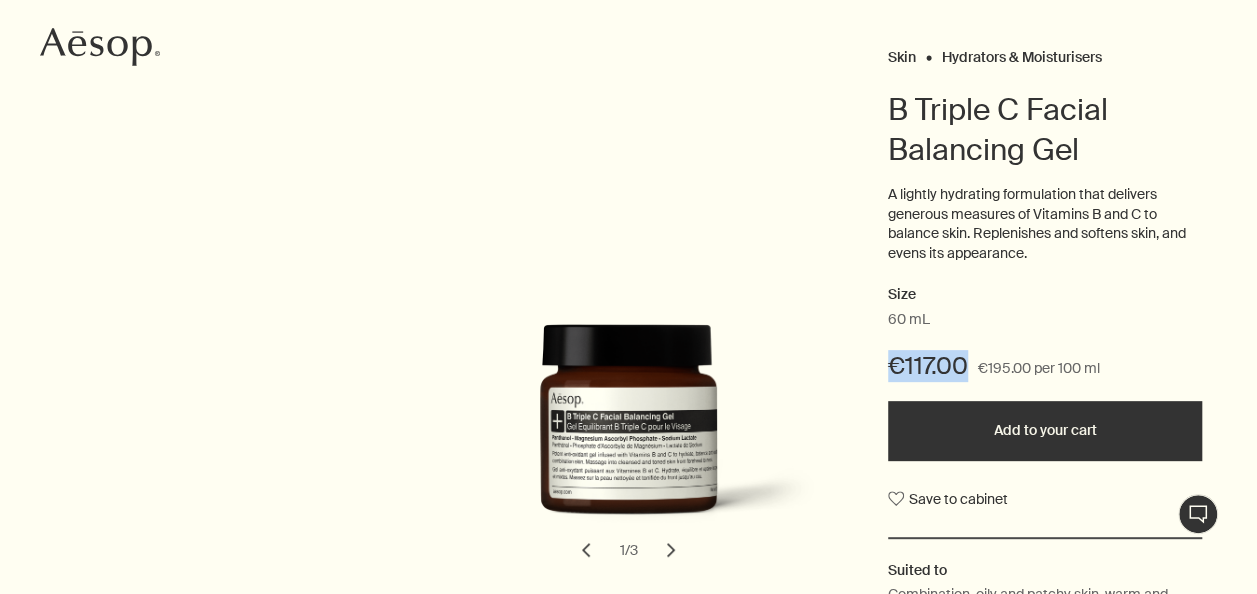 copy on "€117.00" 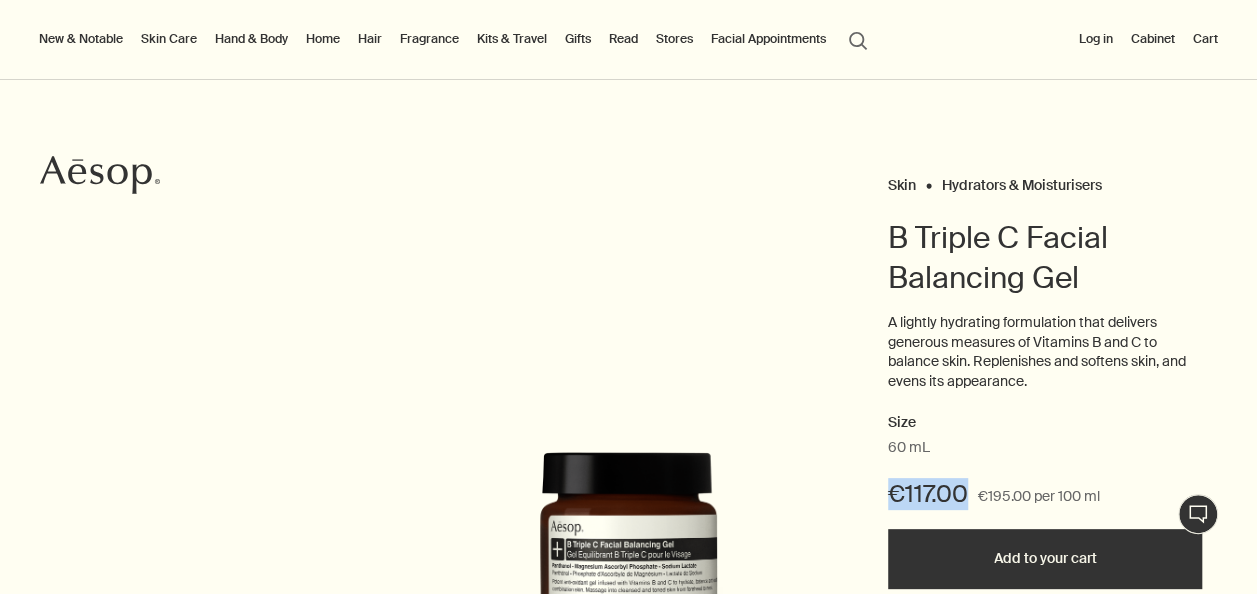 scroll, scrollTop: 0, scrollLeft: 0, axis: both 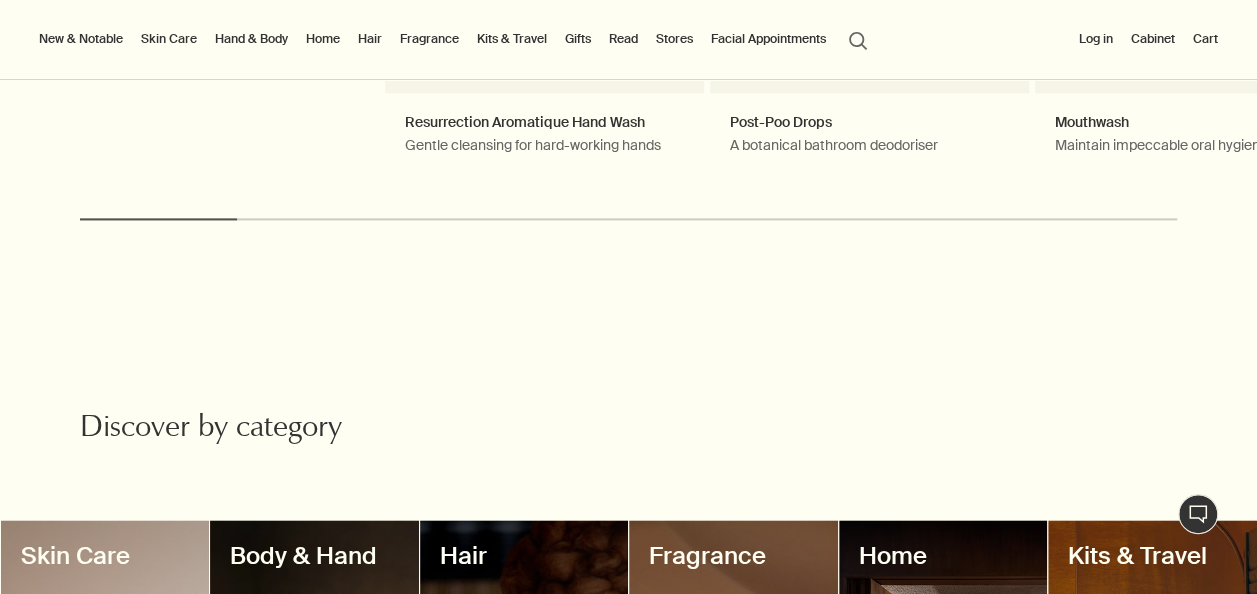 click on "search Search" at bounding box center [858, 39] 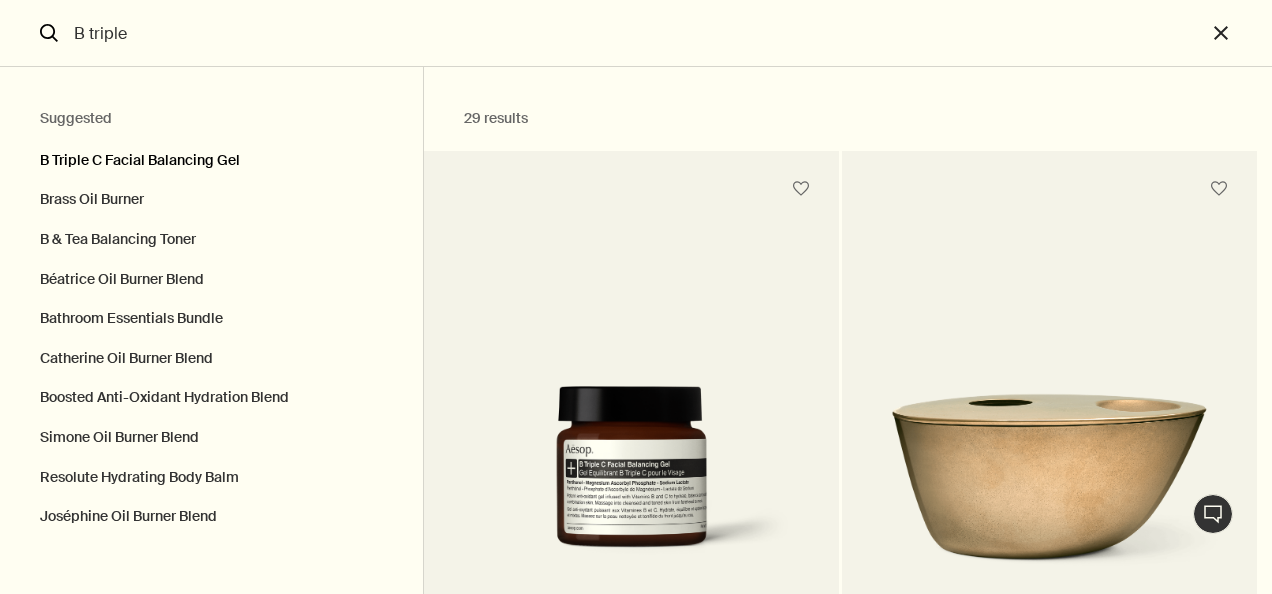 type on "B triple" 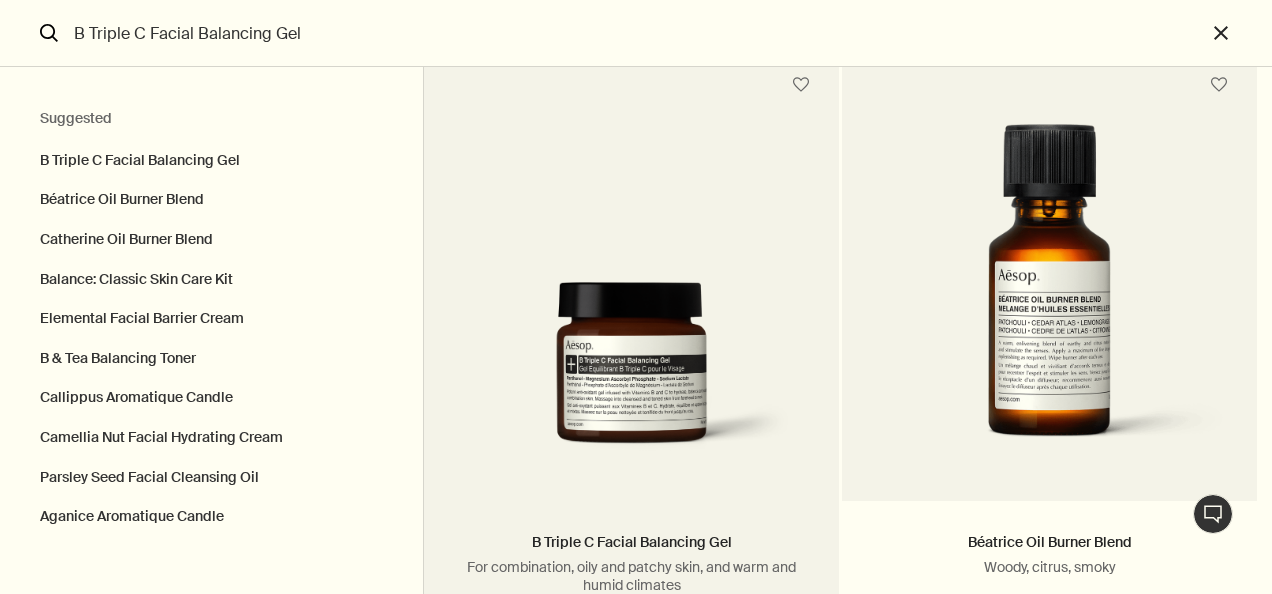 scroll, scrollTop: 300, scrollLeft: 0, axis: vertical 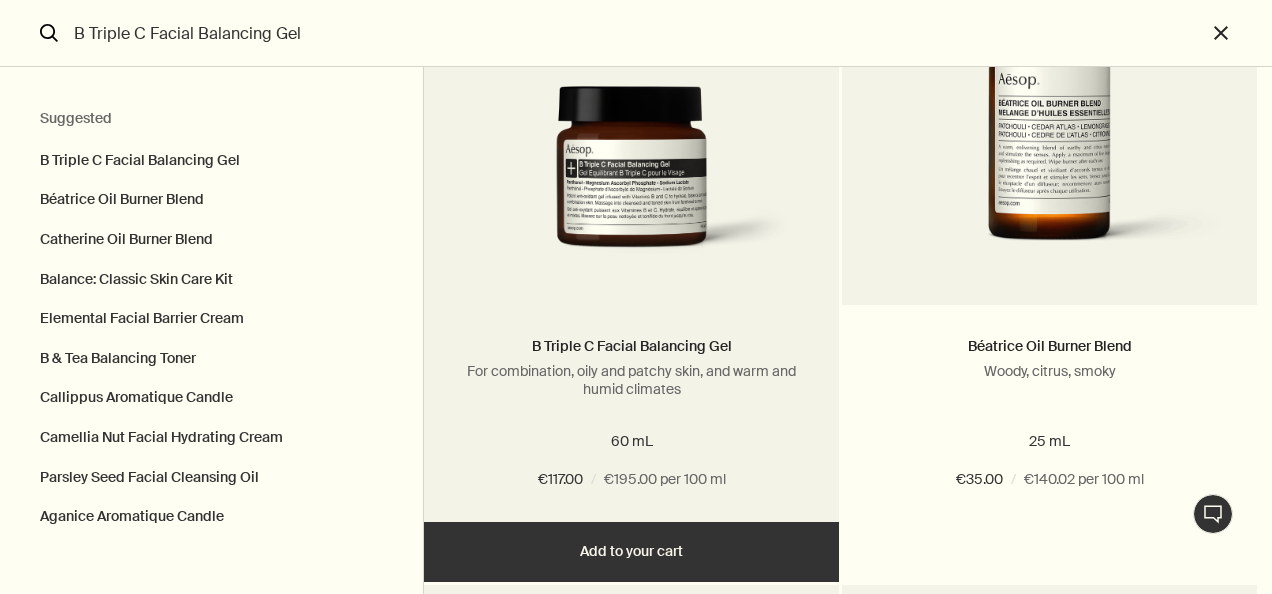 click at bounding box center [631, 105] 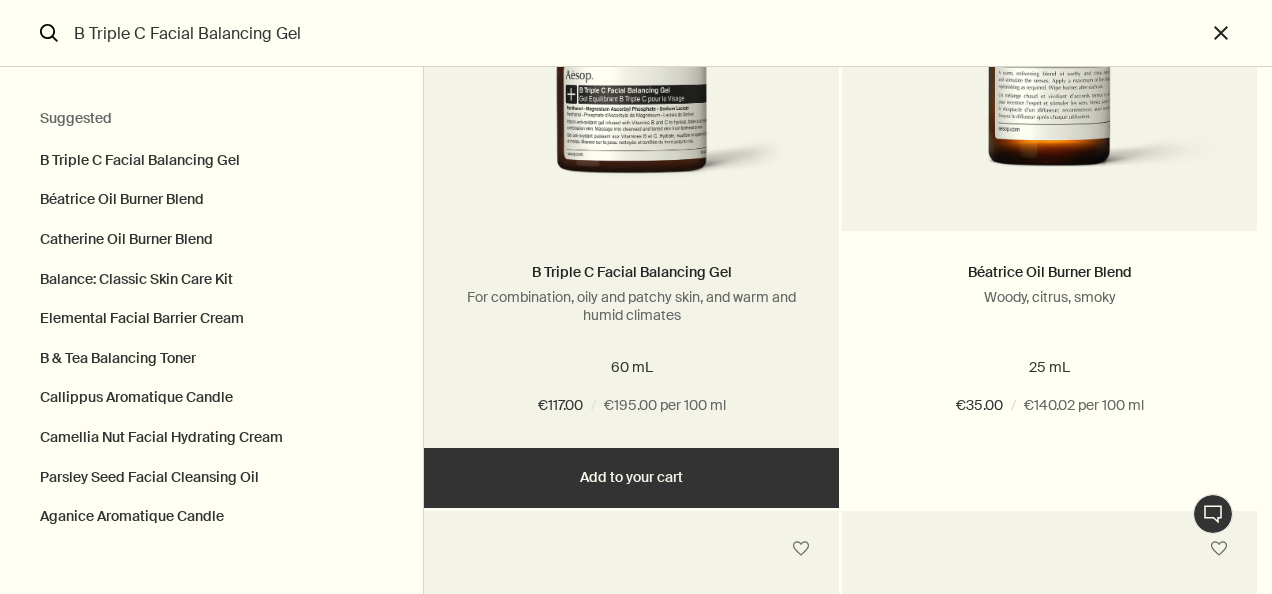 scroll, scrollTop: 428, scrollLeft: 0, axis: vertical 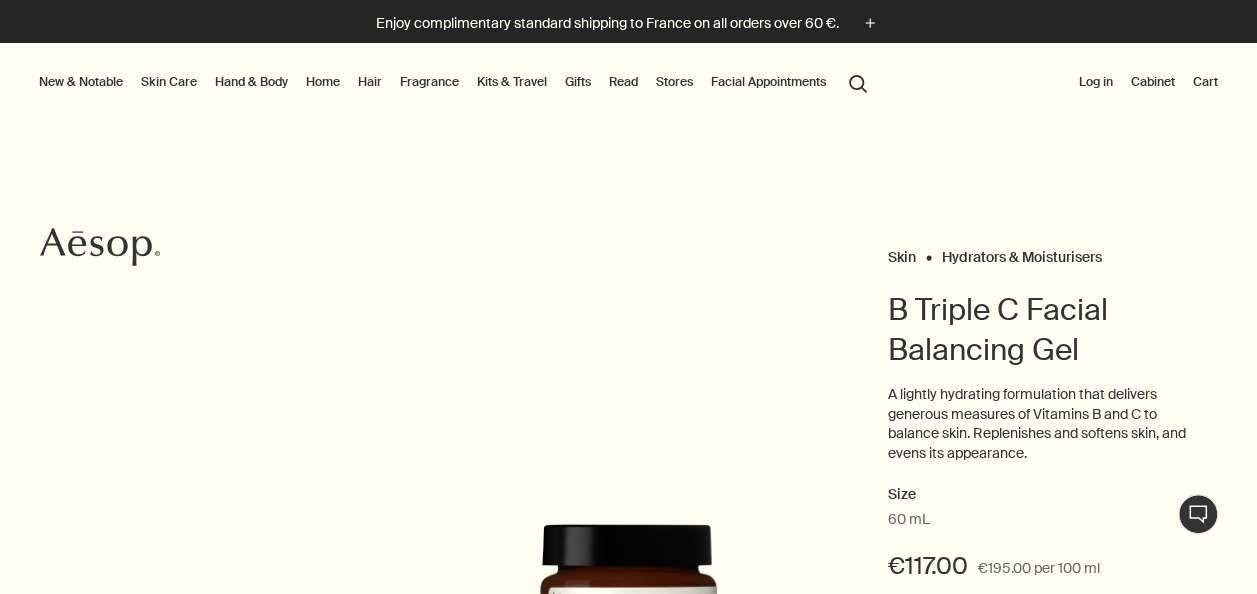 click on "Log in" at bounding box center (1096, 82) 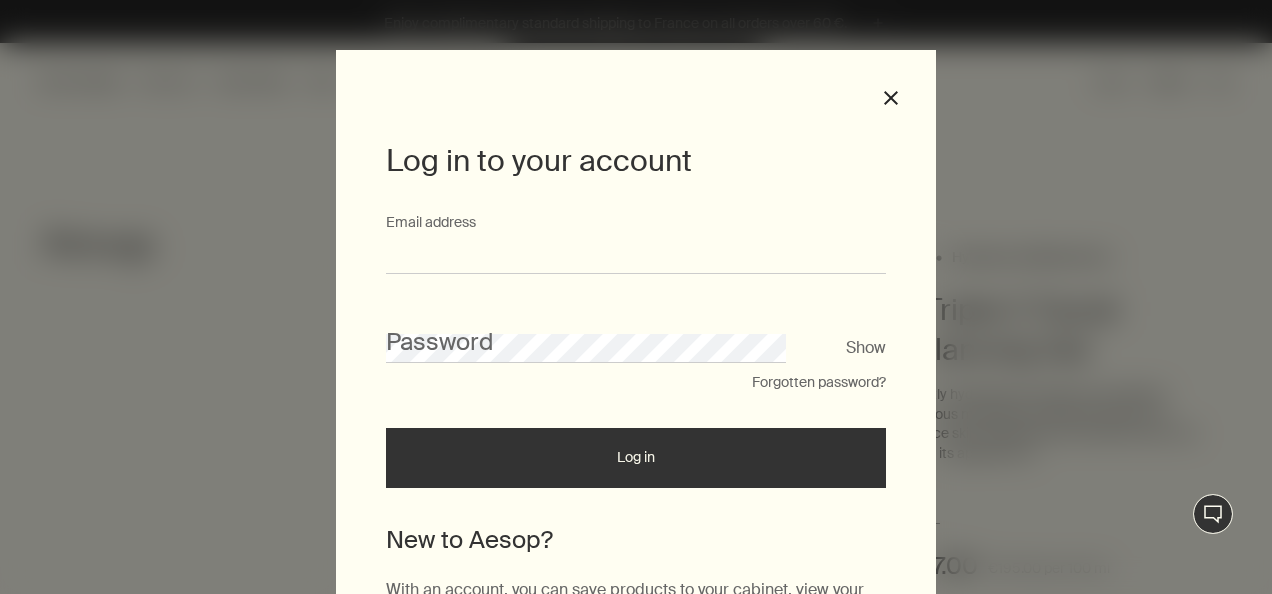 type on "**********" 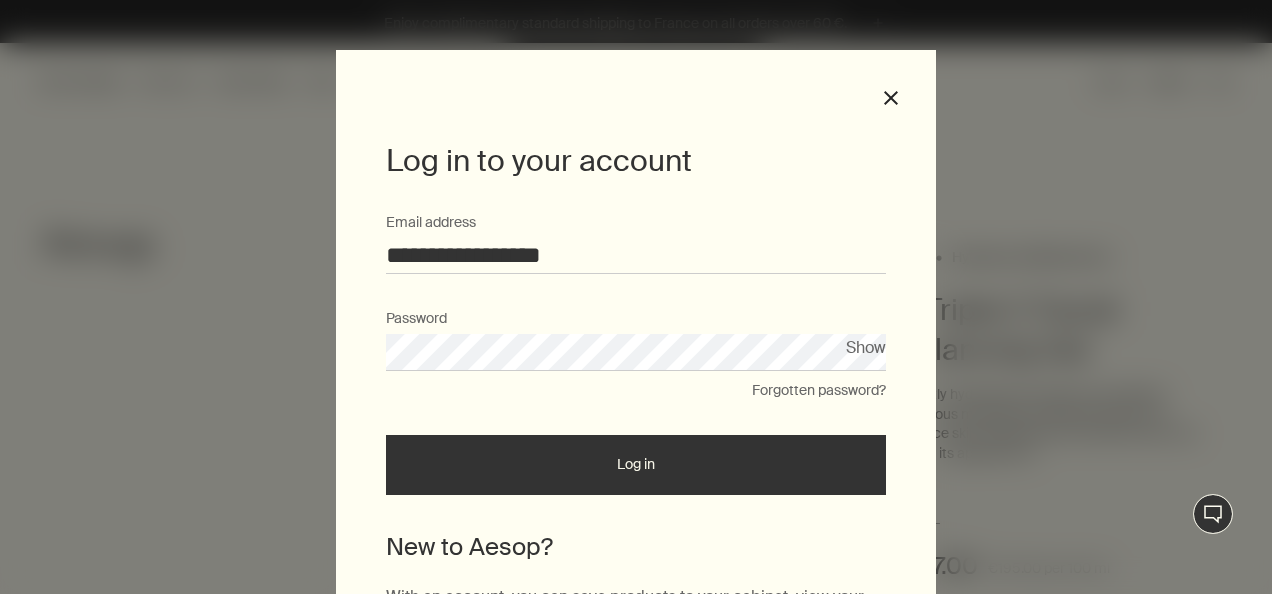 click on "Log in" at bounding box center (636, 465) 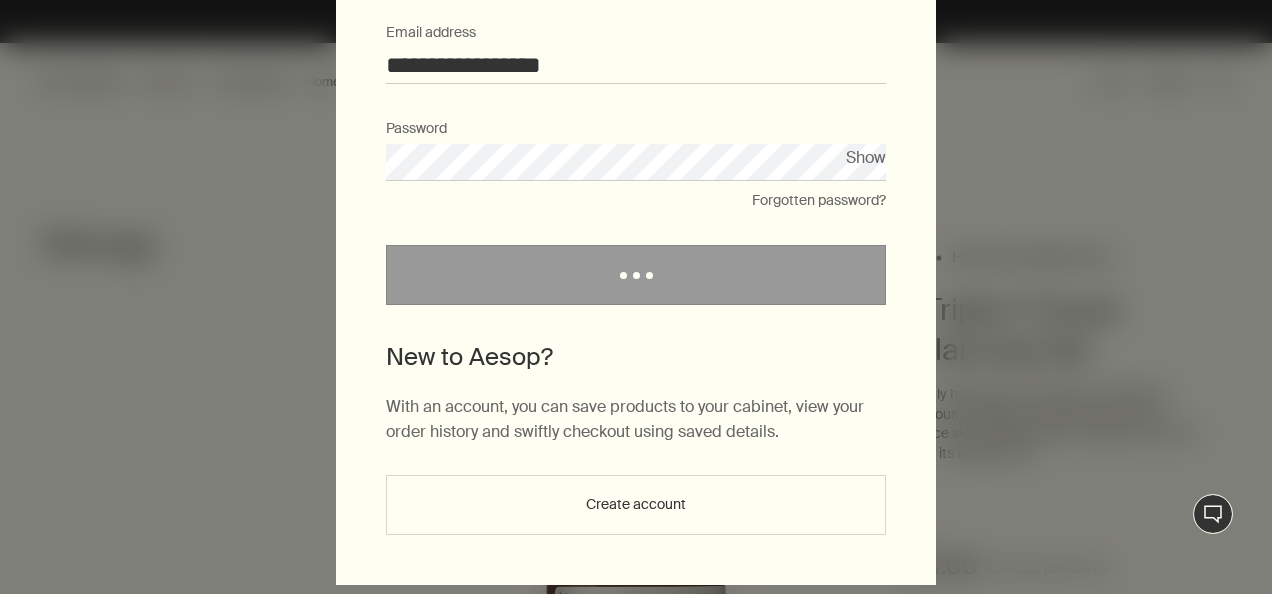 scroll, scrollTop: 200, scrollLeft: 0, axis: vertical 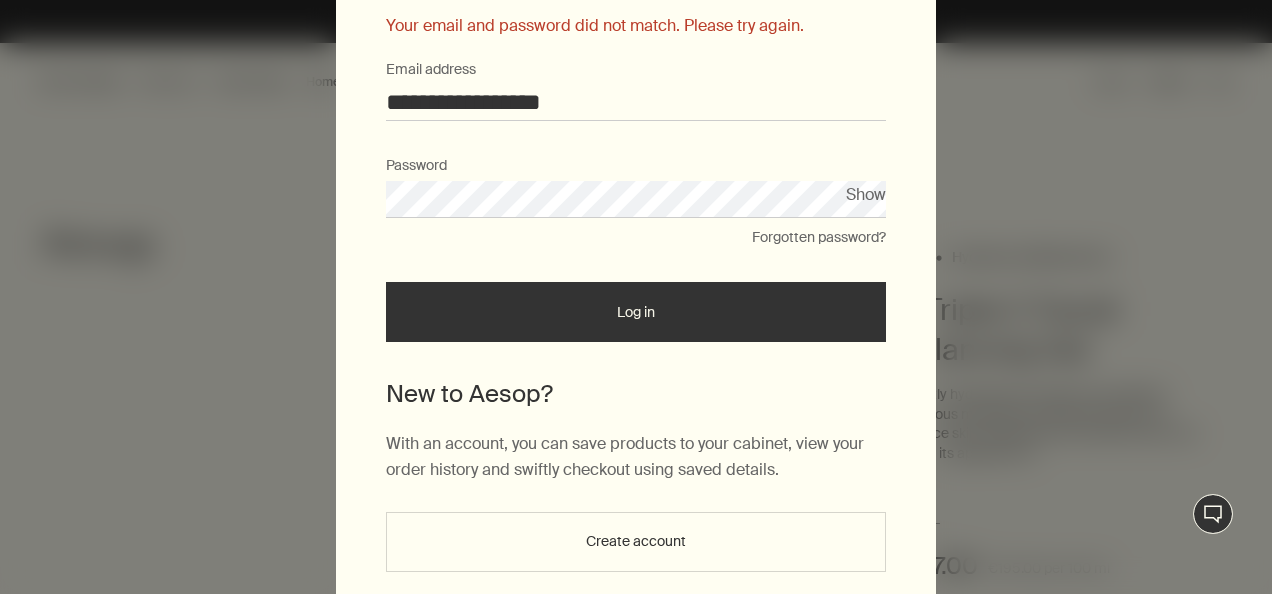 click on "Log in" at bounding box center (636, 312) 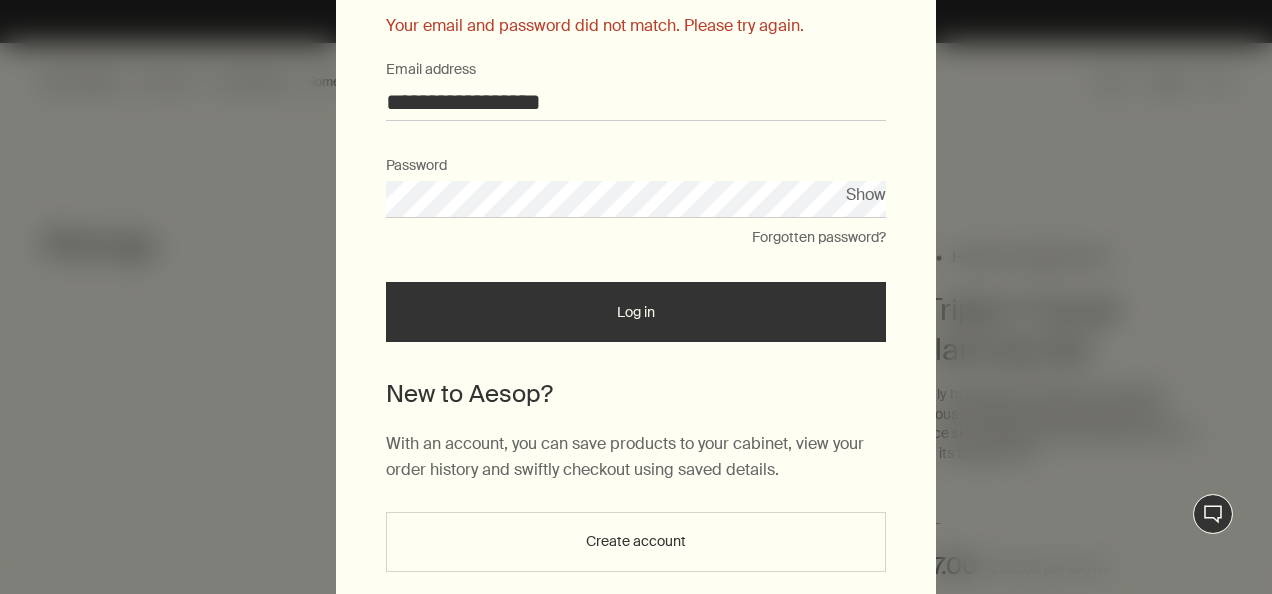 click on "**********" at bounding box center (636, 177) 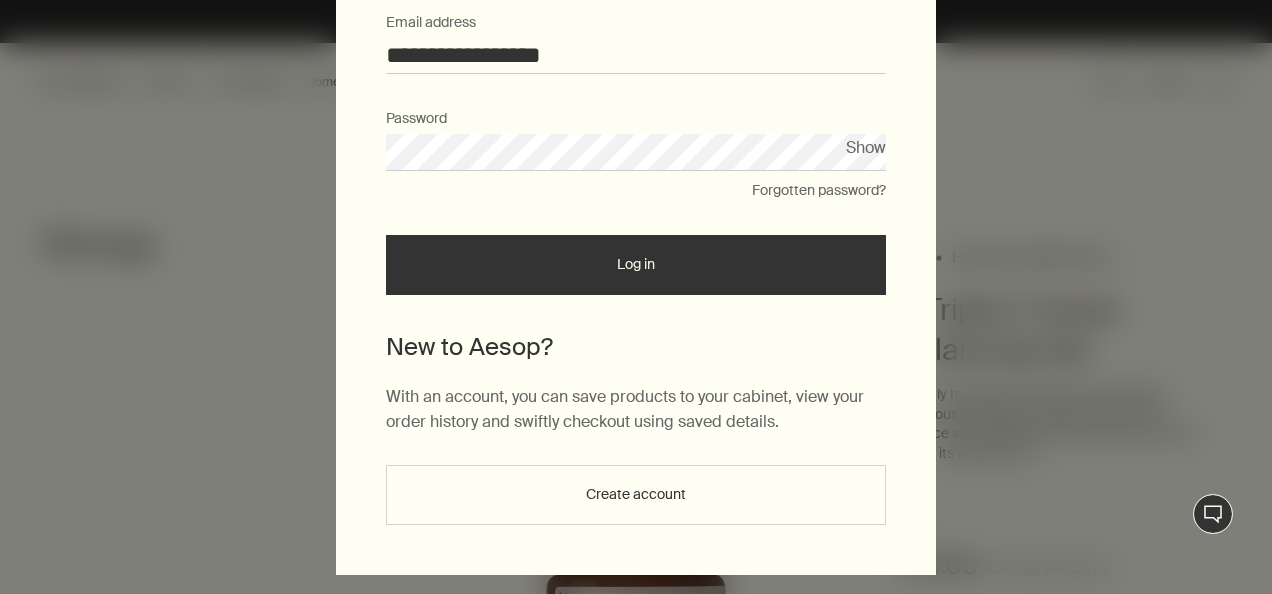 click on "Log in" at bounding box center [636, 265] 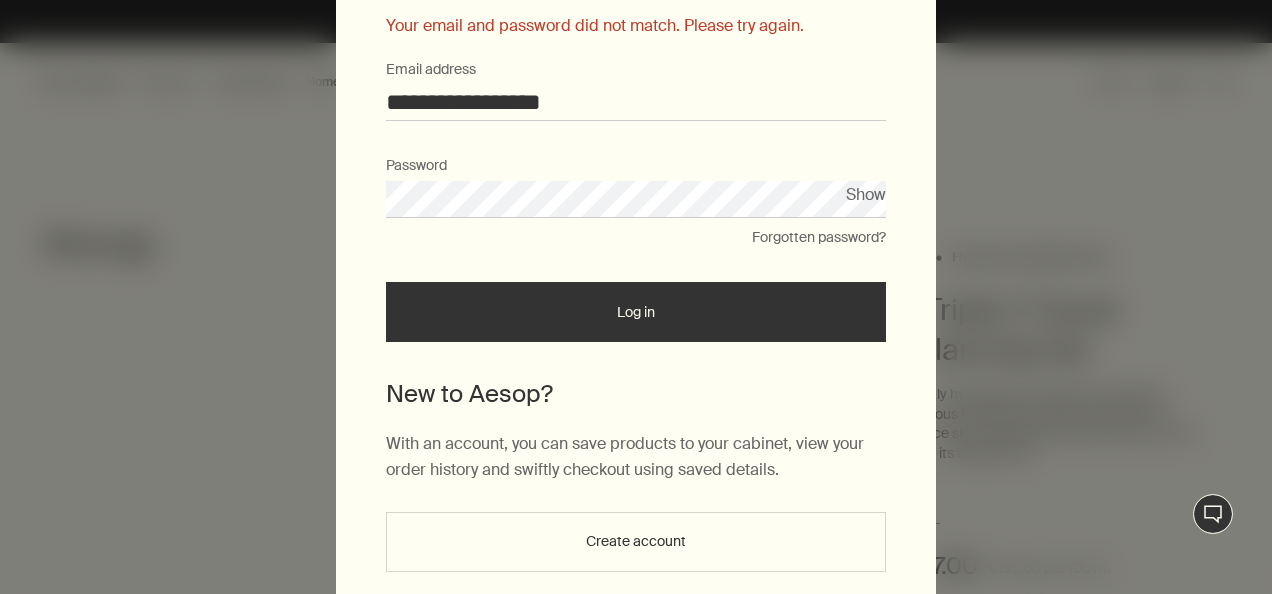 click on "**********" at bounding box center (636, 297) 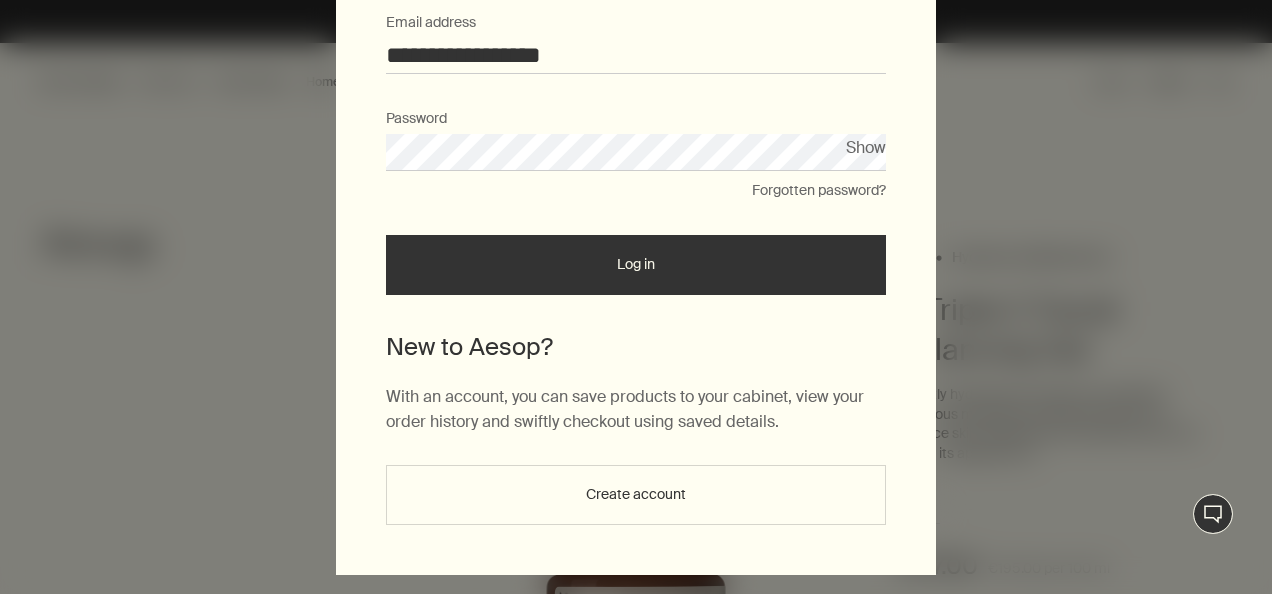 click on "**********" at bounding box center (636, 232) 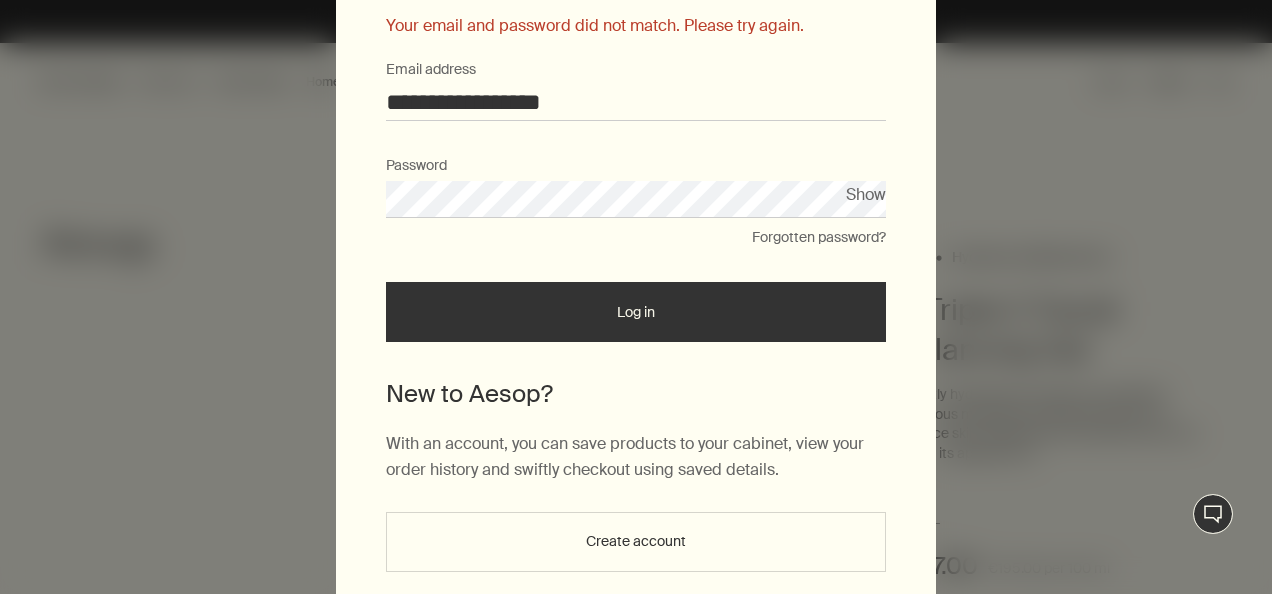 click on "**********" at bounding box center (636, 236) 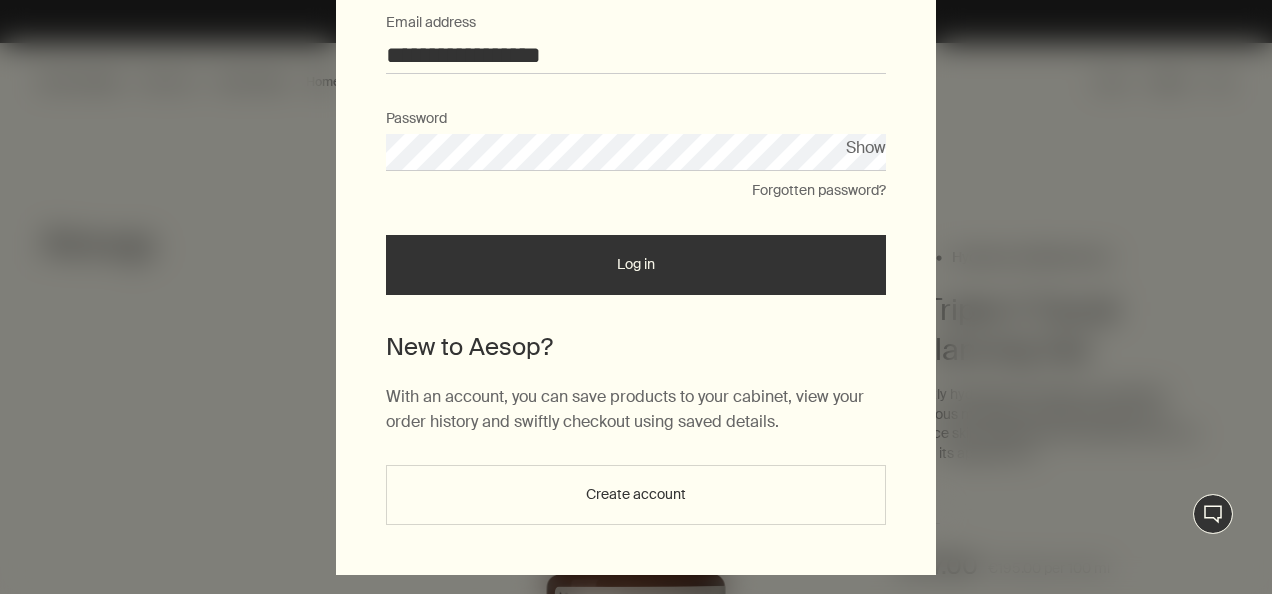 click on "Log in" at bounding box center (636, 265) 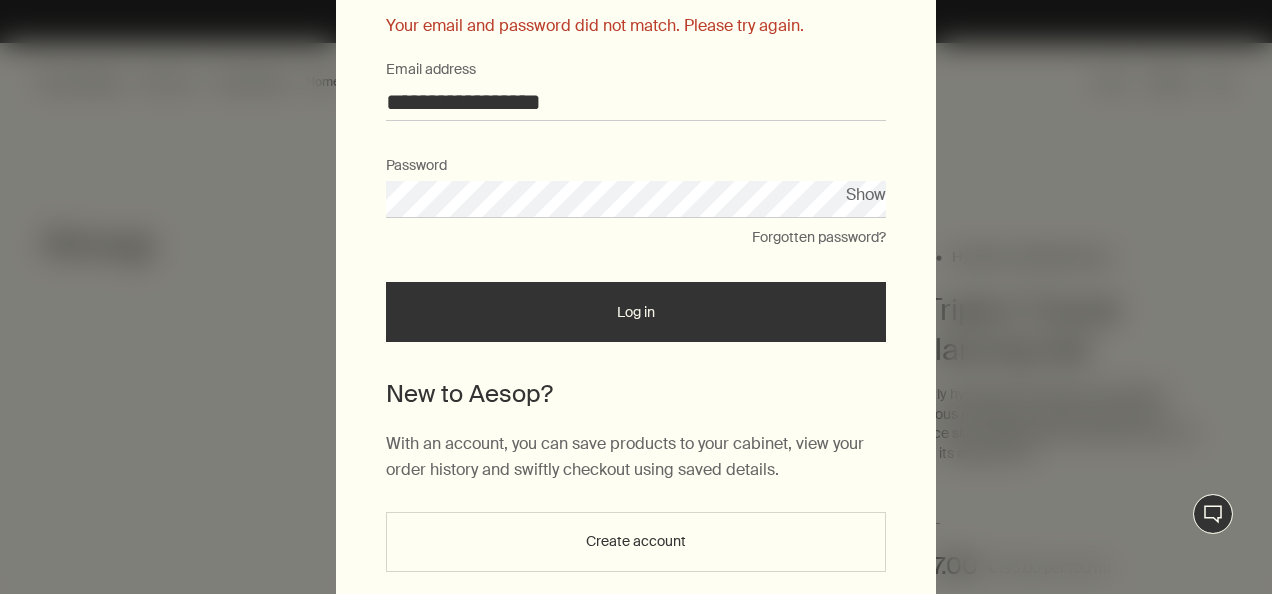click on "**********" at bounding box center [636, 236] 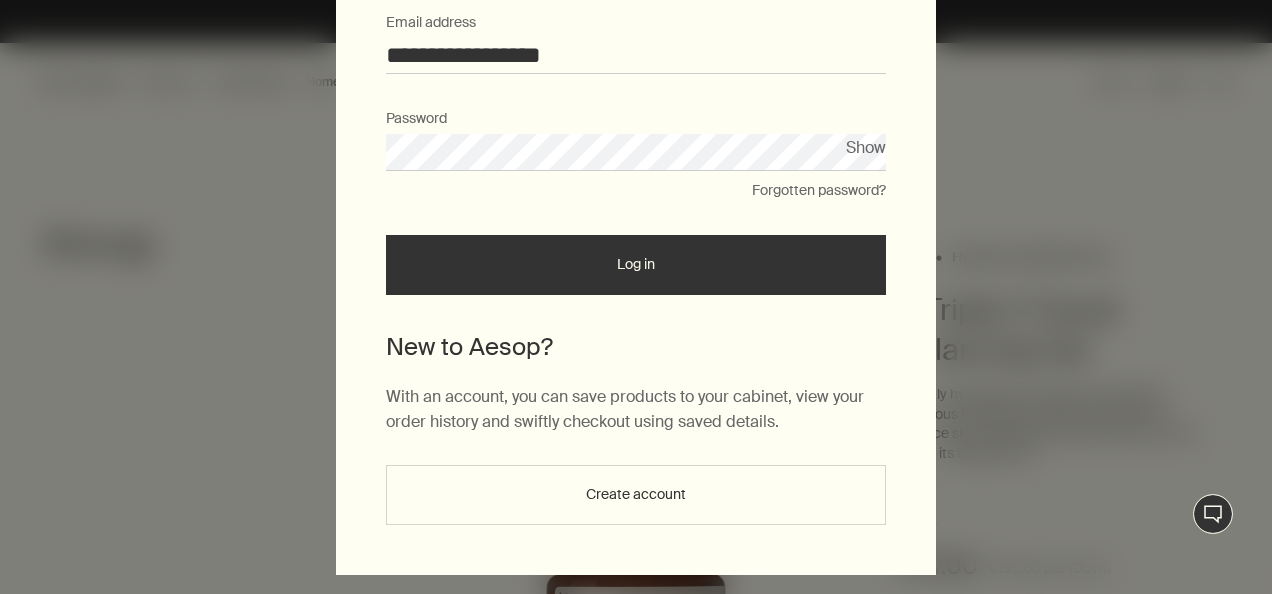 click on "Log in" at bounding box center (636, 265) 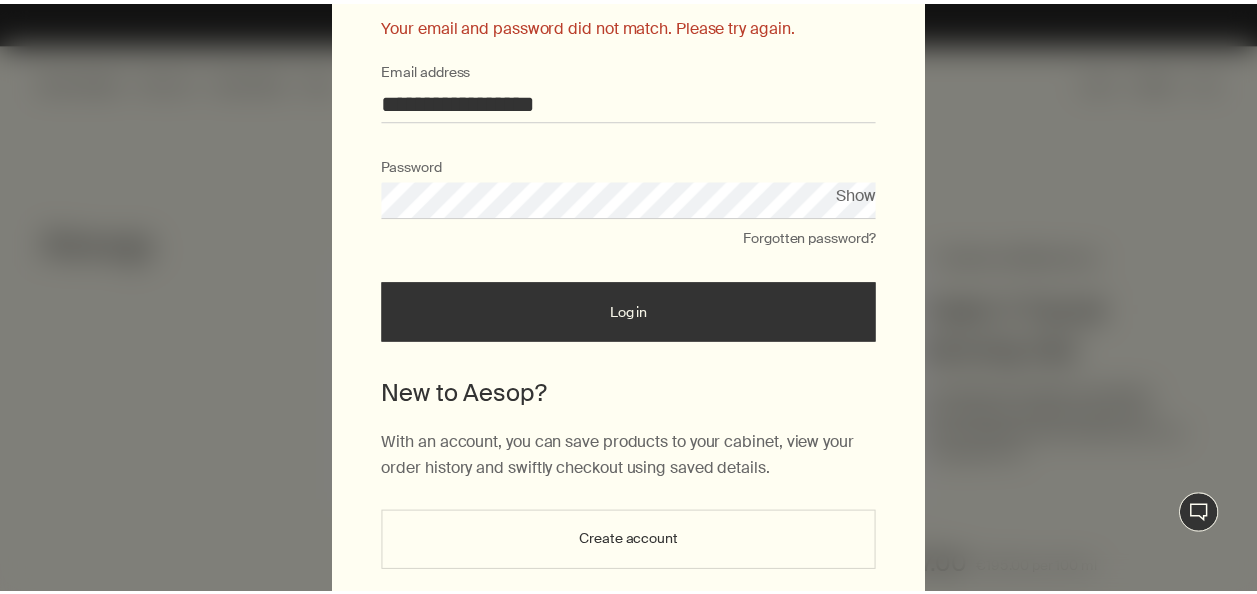 scroll, scrollTop: 0, scrollLeft: 0, axis: both 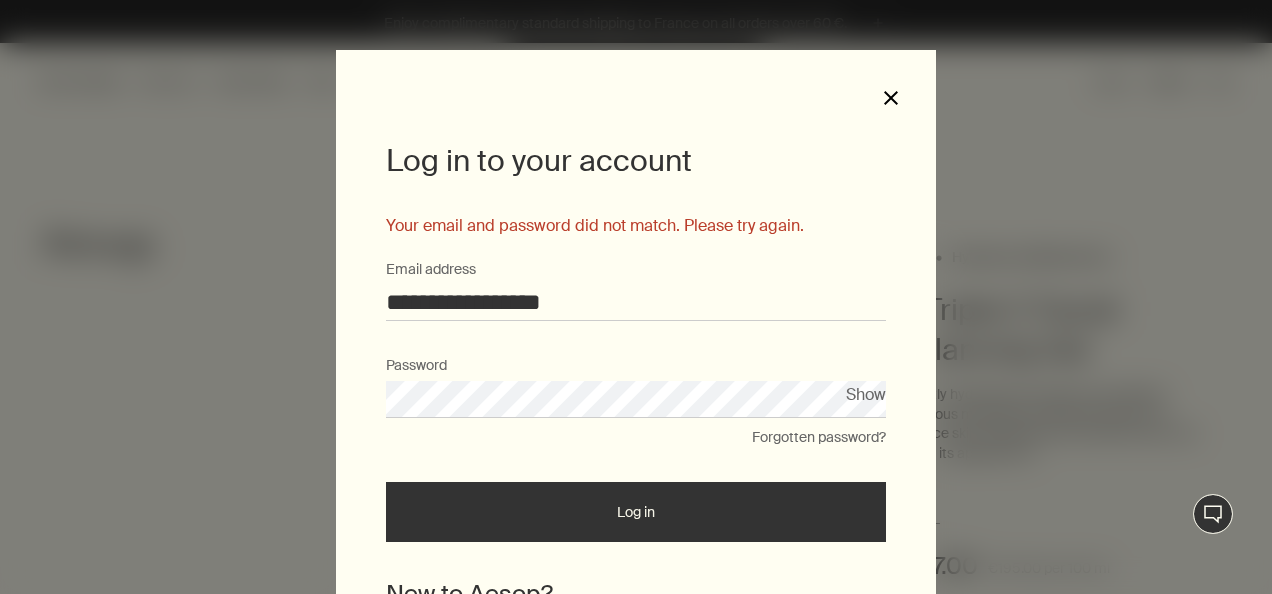 click on "close" at bounding box center [891, 98] 